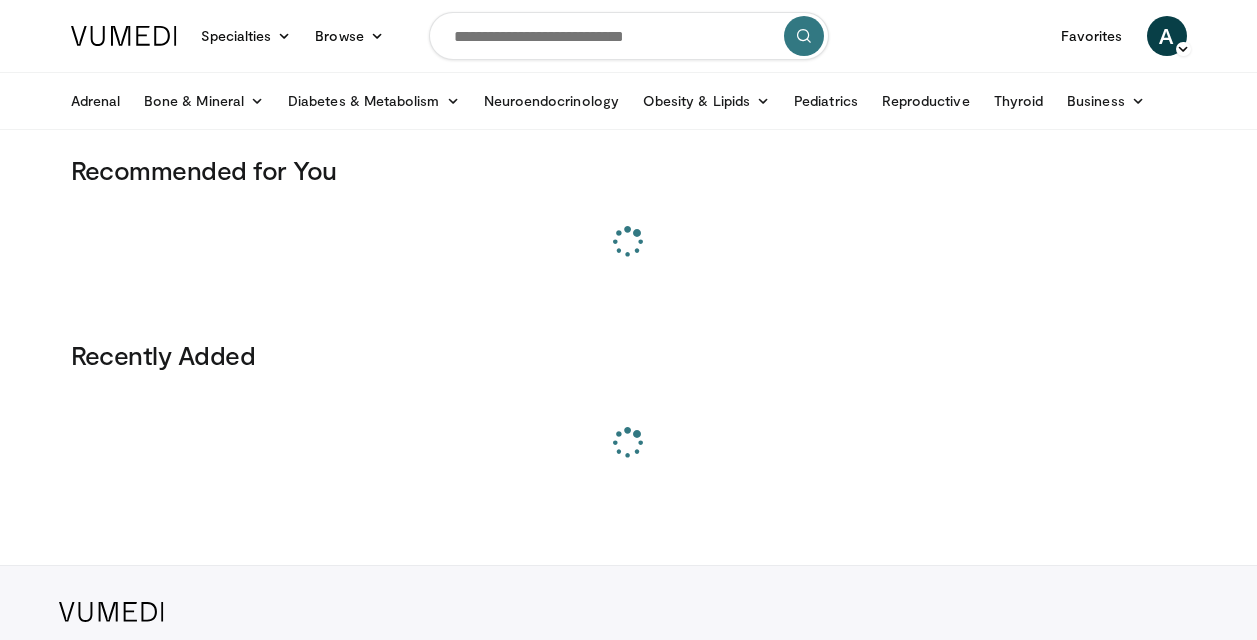 scroll, scrollTop: 0, scrollLeft: 0, axis: both 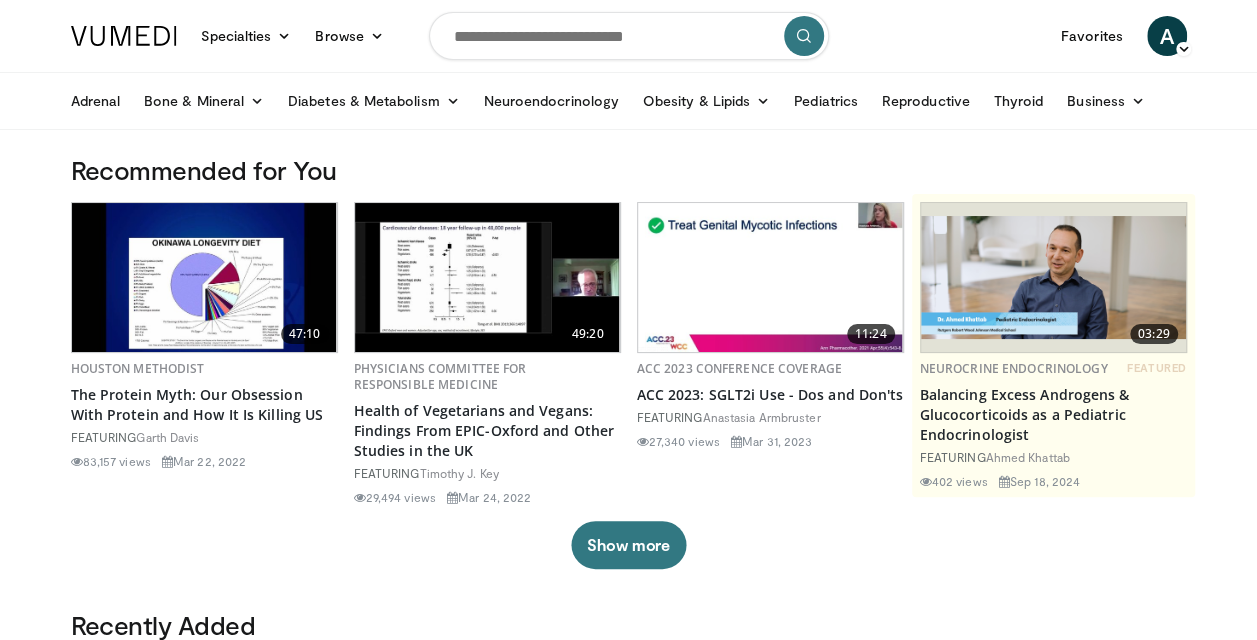 click at bounding box center (629, 36) 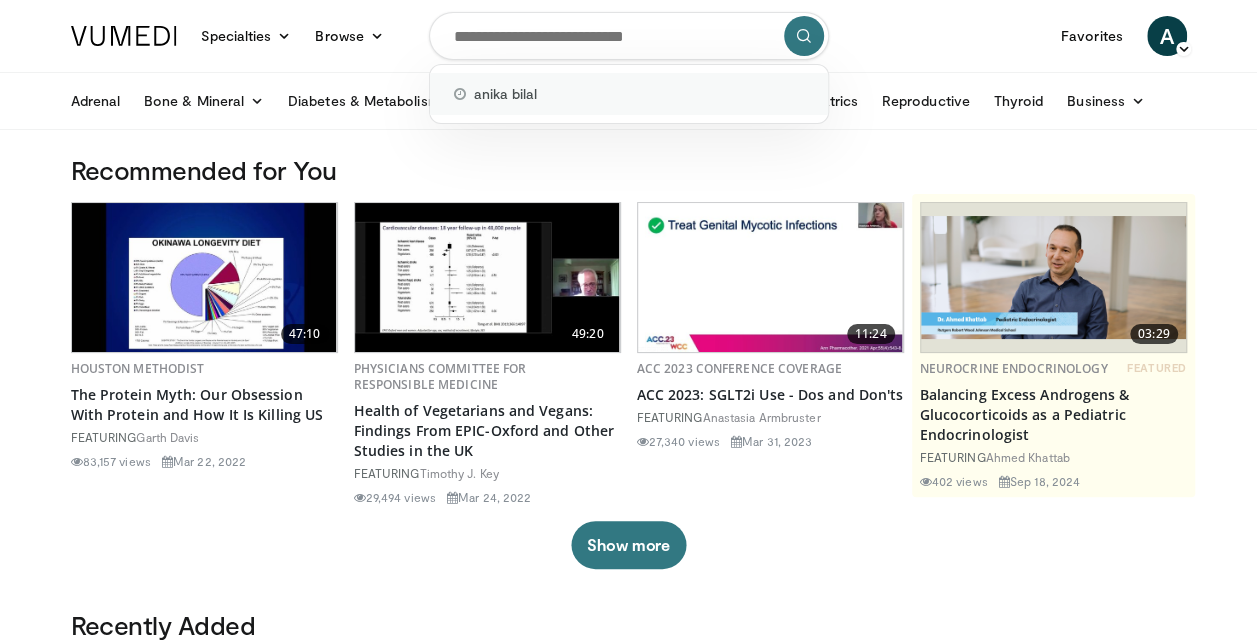 click on "[FIRST] [LAST]" at bounding box center [506, 94] 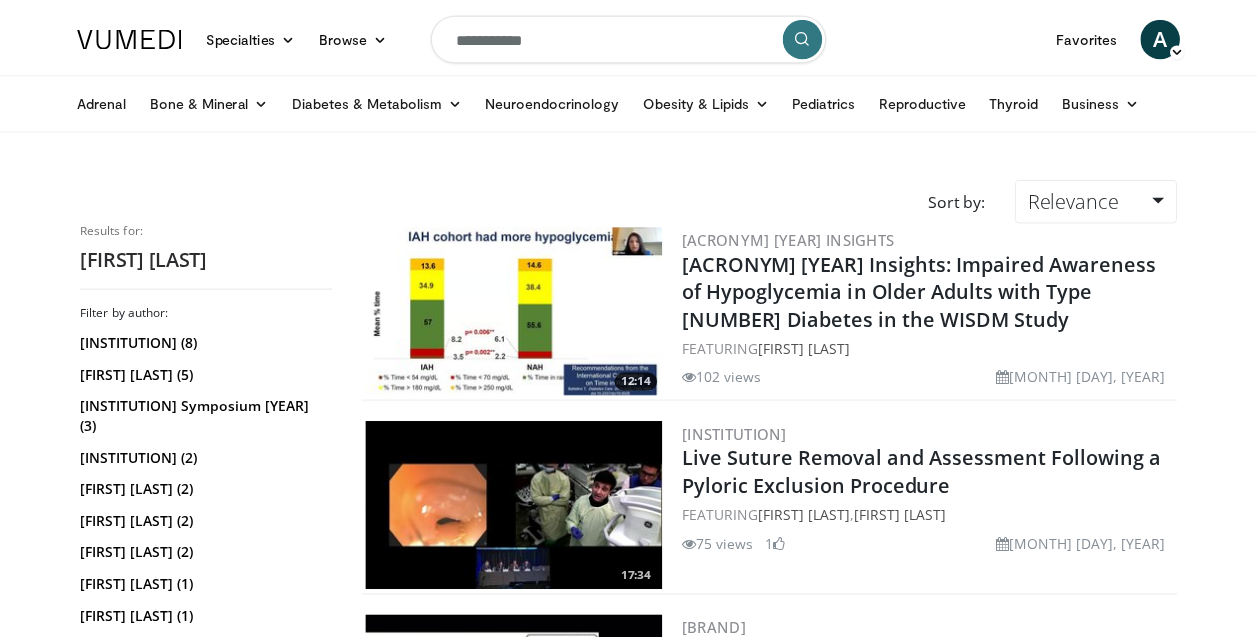scroll, scrollTop: 0, scrollLeft: 0, axis: both 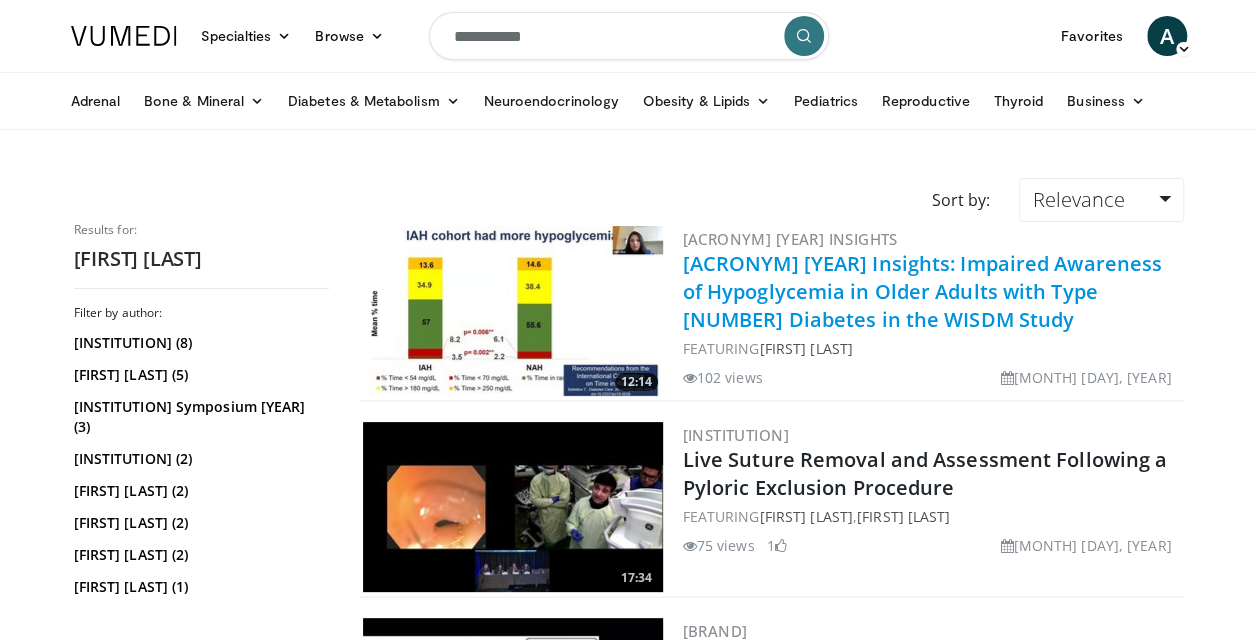 click on "[ACRONYM] [YEAR] Insights: Impaired Awareness of Hypoglycemia in Older Adults with Type [NUMBER] Diabetes in the WISDM Study" at bounding box center [923, 291] 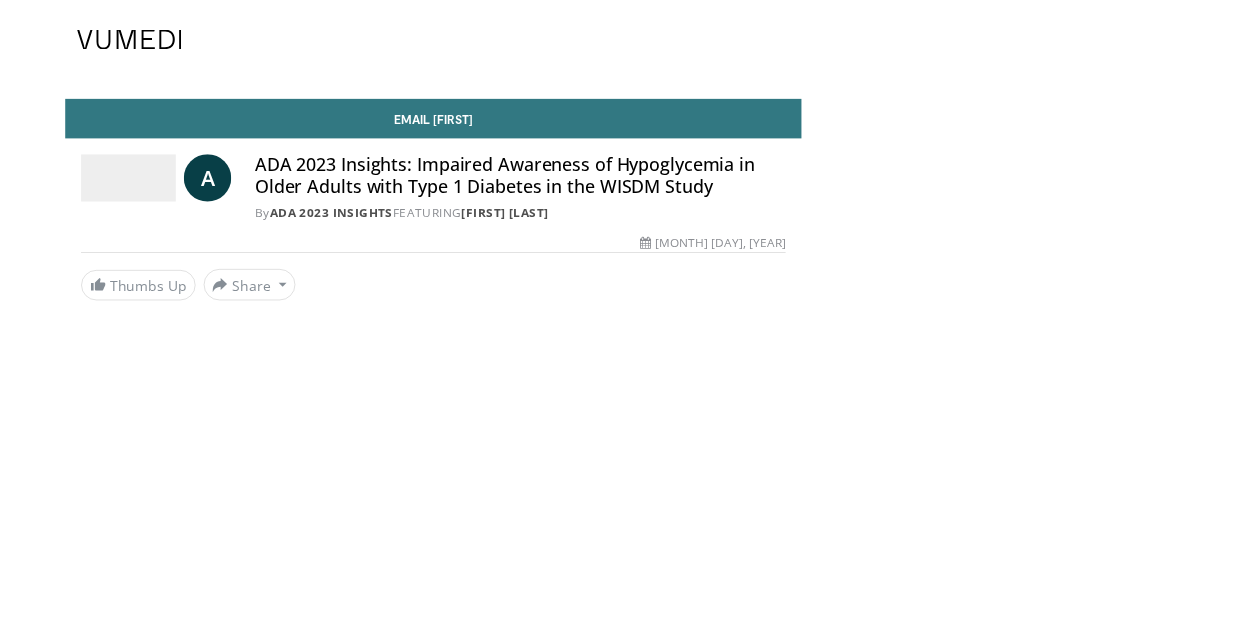 scroll, scrollTop: 0, scrollLeft: 0, axis: both 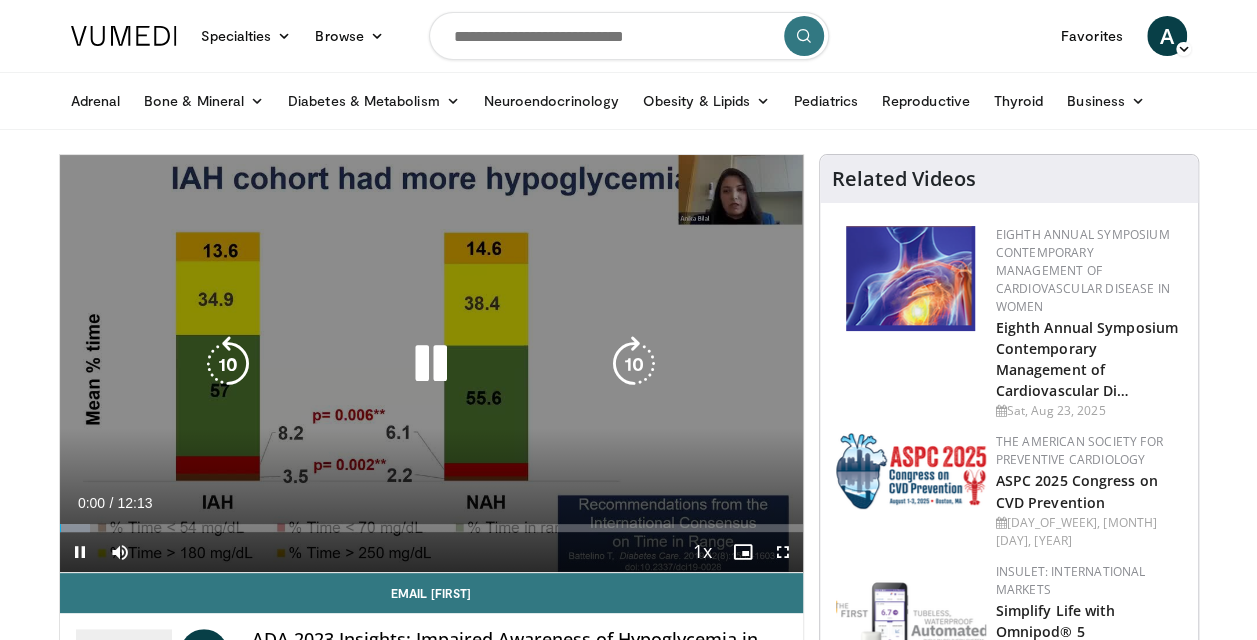 click at bounding box center [431, 364] 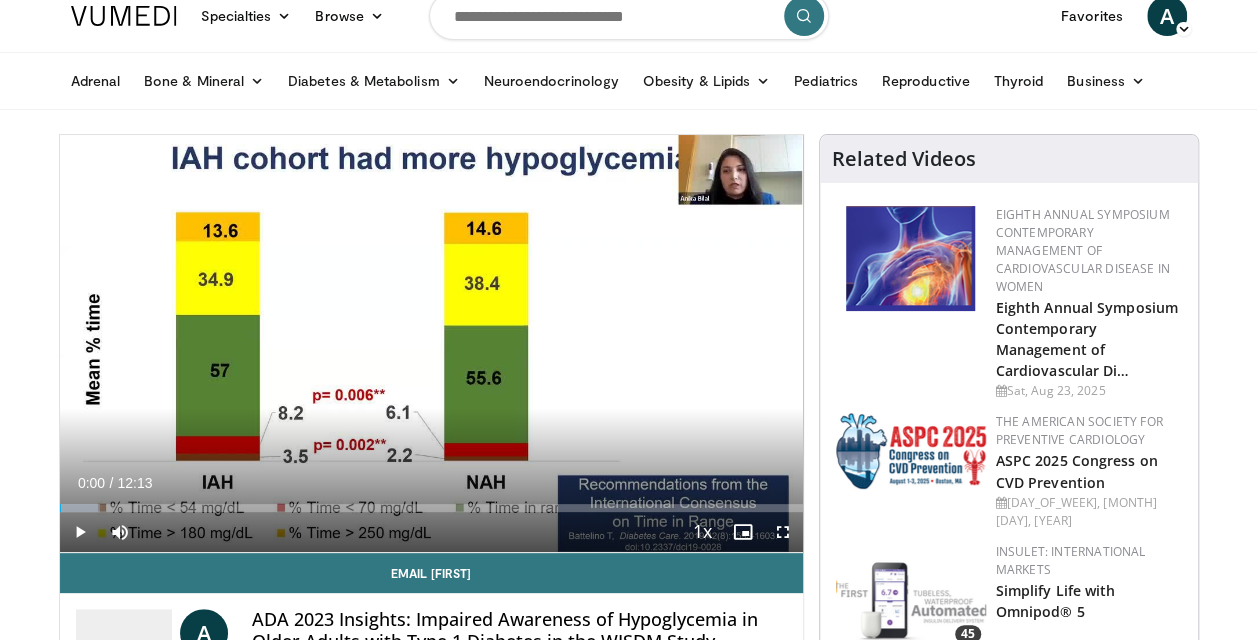 scroll, scrollTop: 40, scrollLeft: 0, axis: vertical 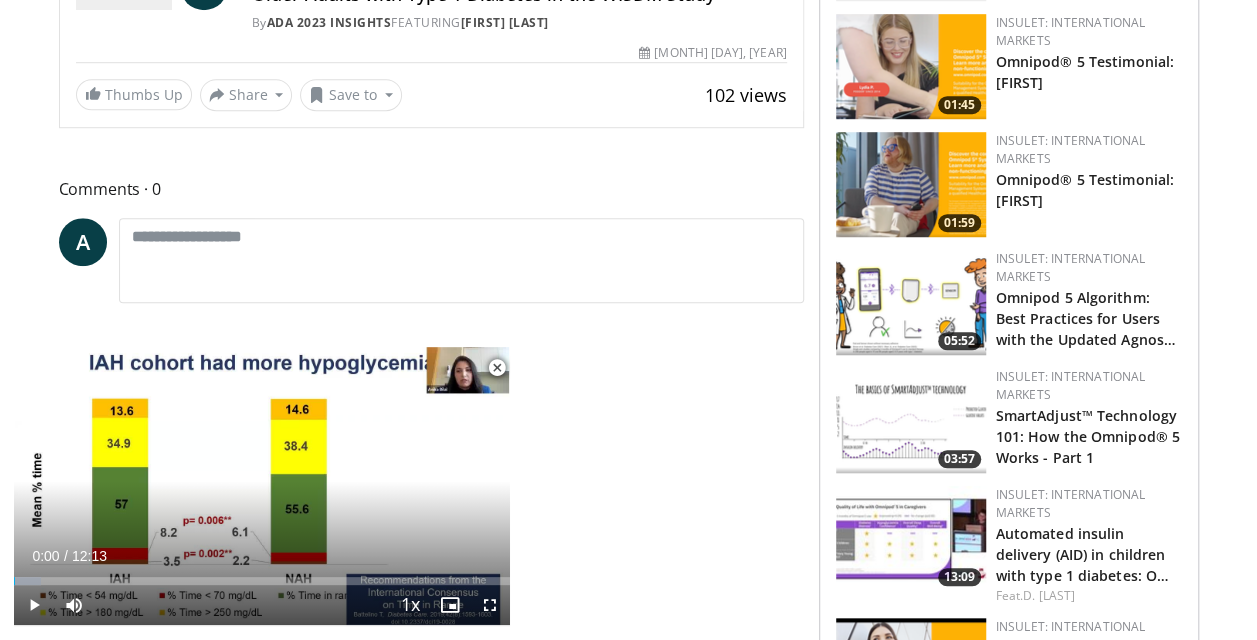 click at bounding box center (497, 368) 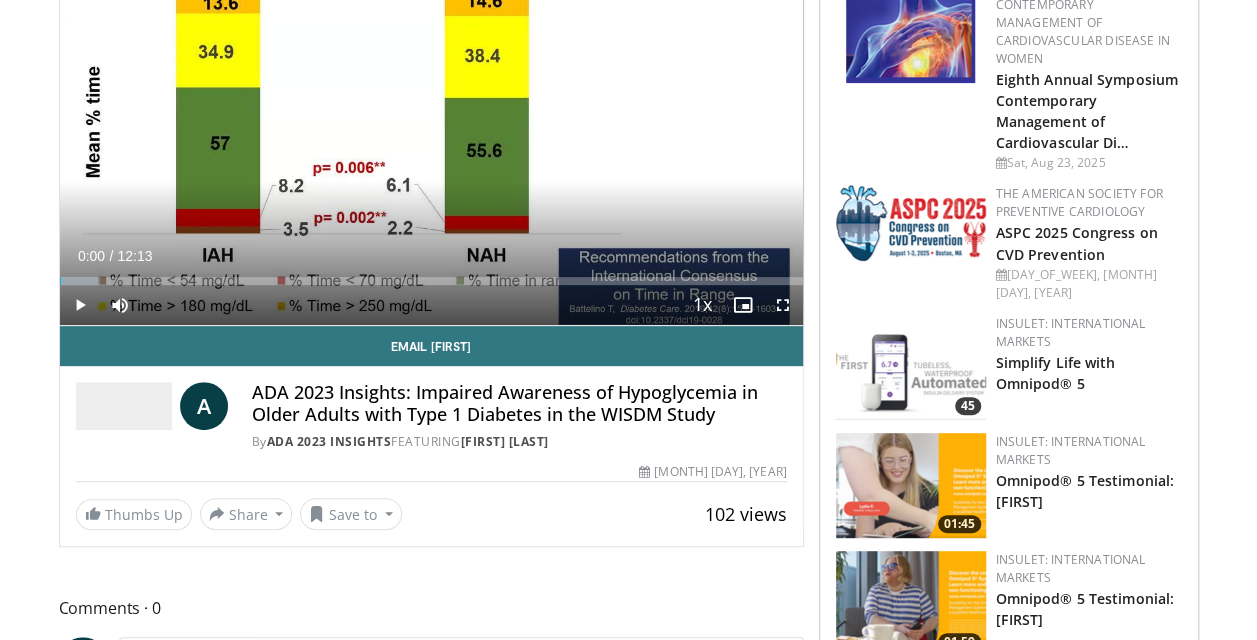 scroll, scrollTop: 0, scrollLeft: 0, axis: both 